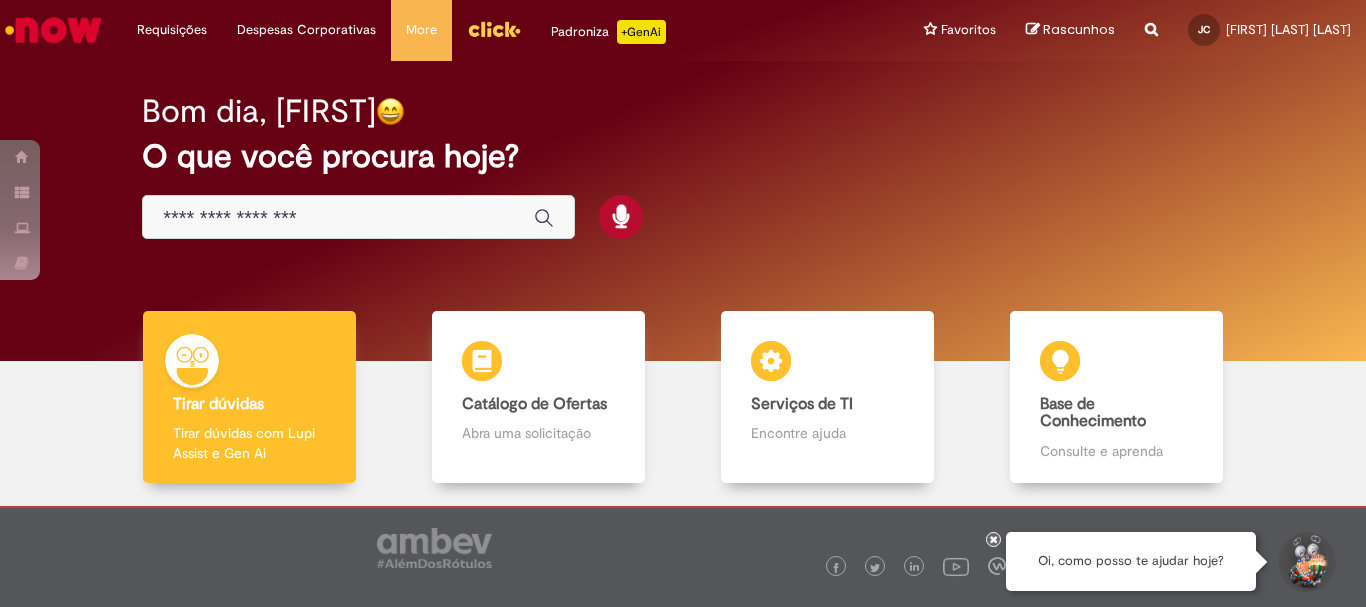 scroll, scrollTop: 0, scrollLeft: 0, axis: both 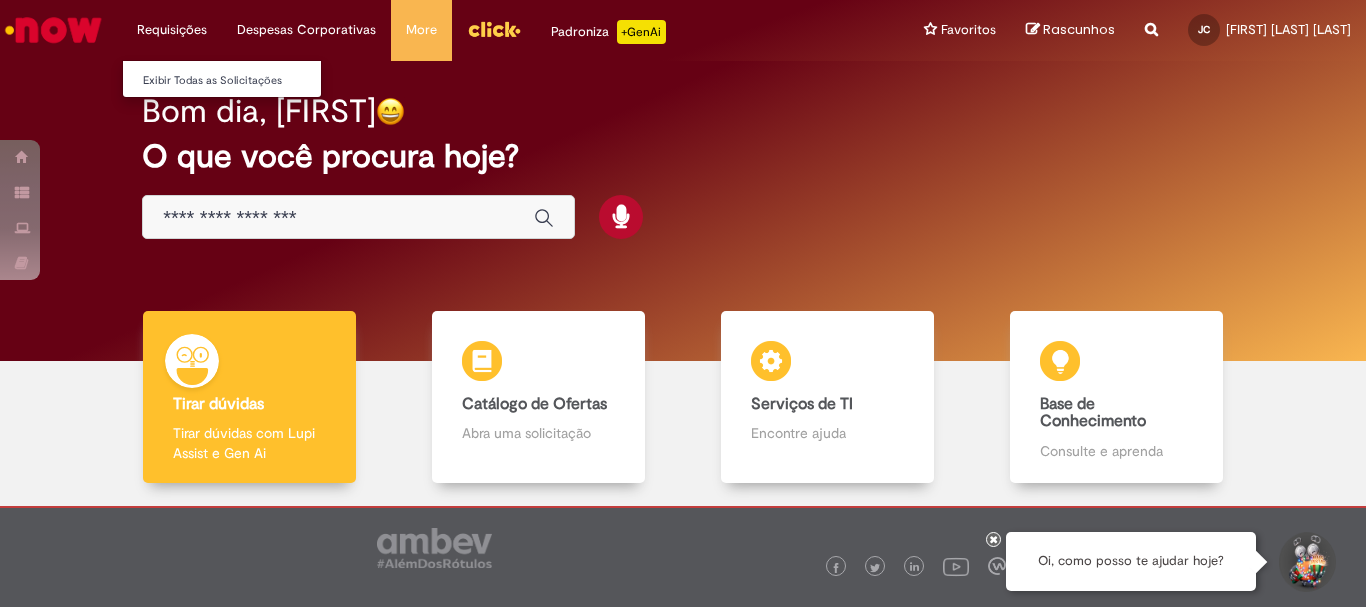 click on "Requisições
Exibir Todas as Solicitações" at bounding box center (172, 30) 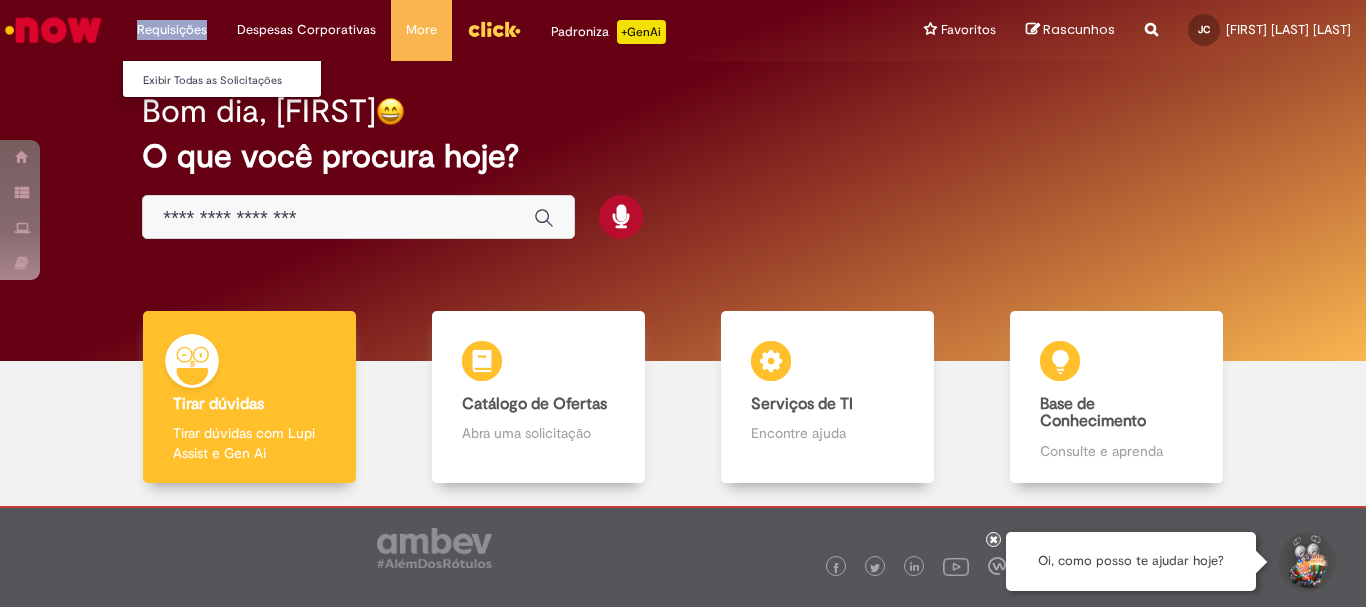 click on "Requisições
Exibir Todas as Solicitações" at bounding box center (172, 30) 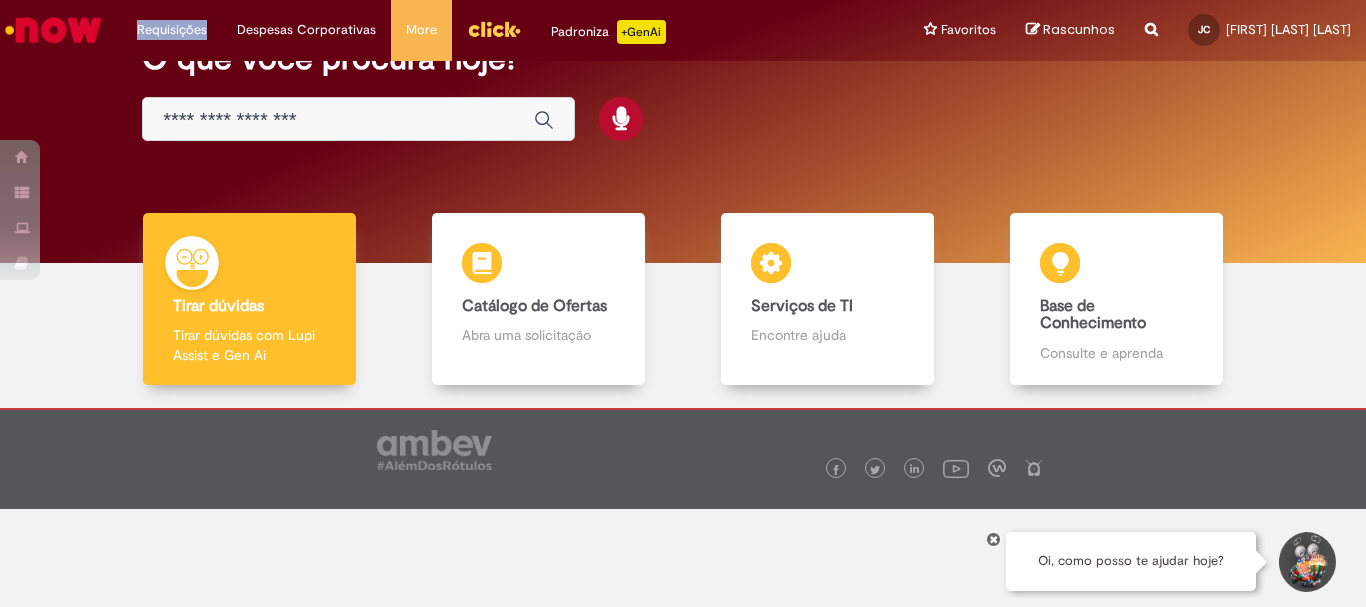 scroll, scrollTop: 0, scrollLeft: 0, axis: both 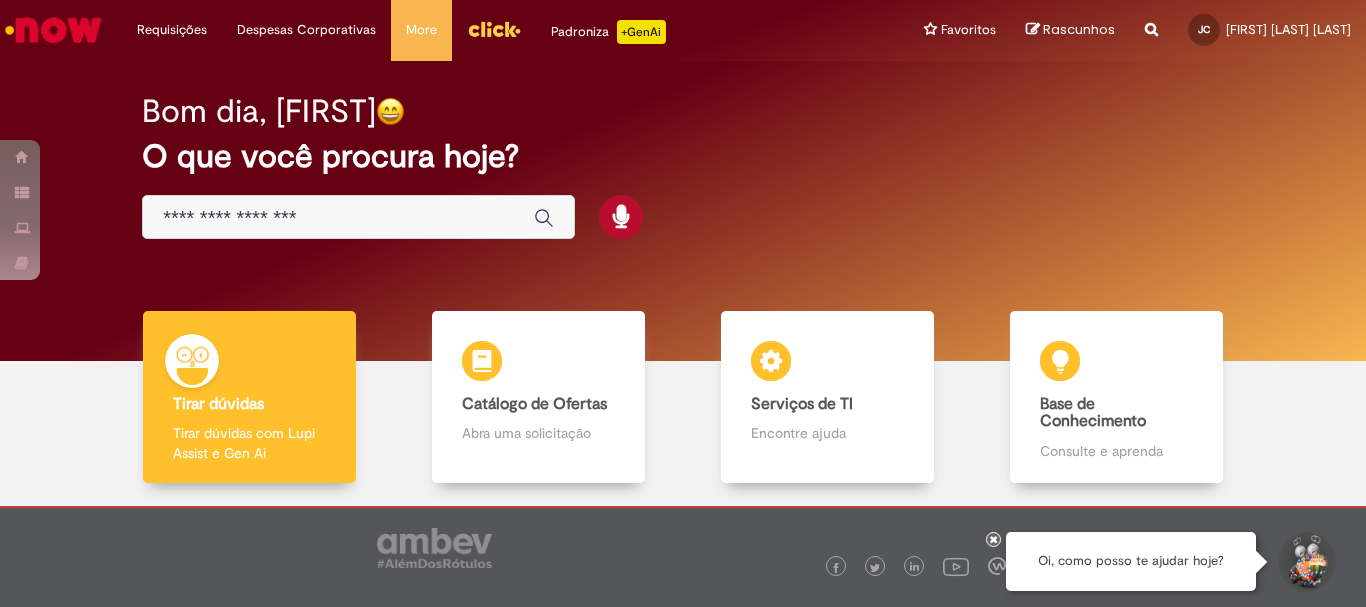 click on "O que você procura hoje?" at bounding box center [683, 156] 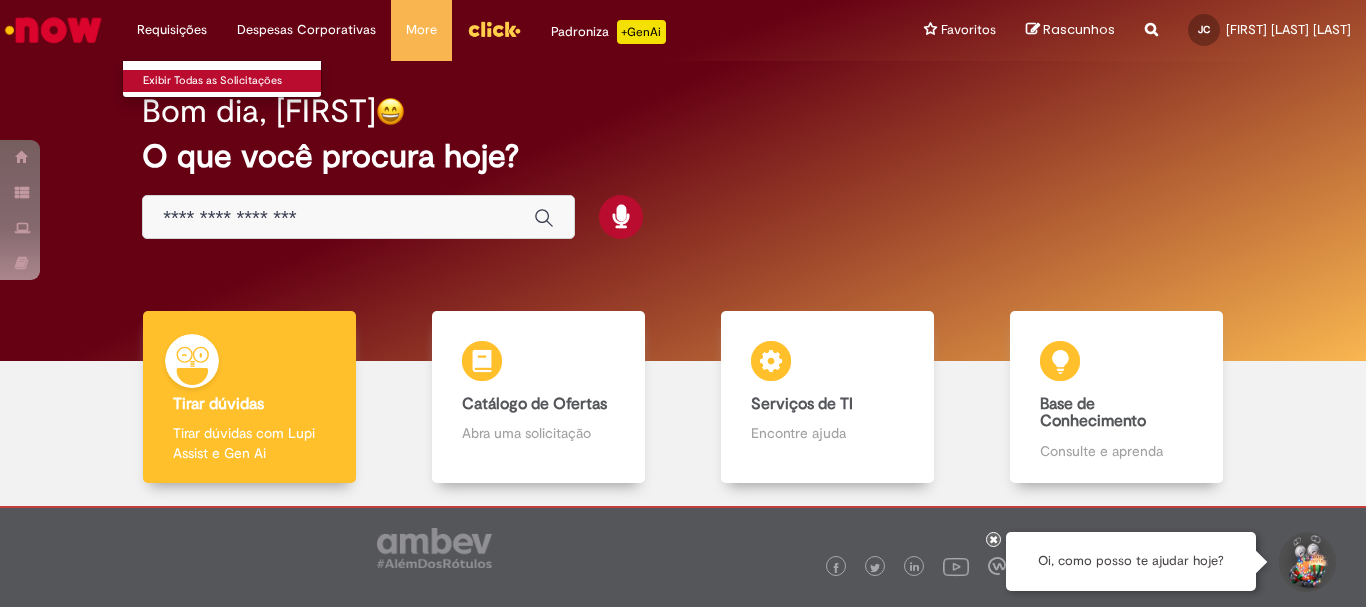 click on "Exibir Todas as Solicitações" at bounding box center [233, 81] 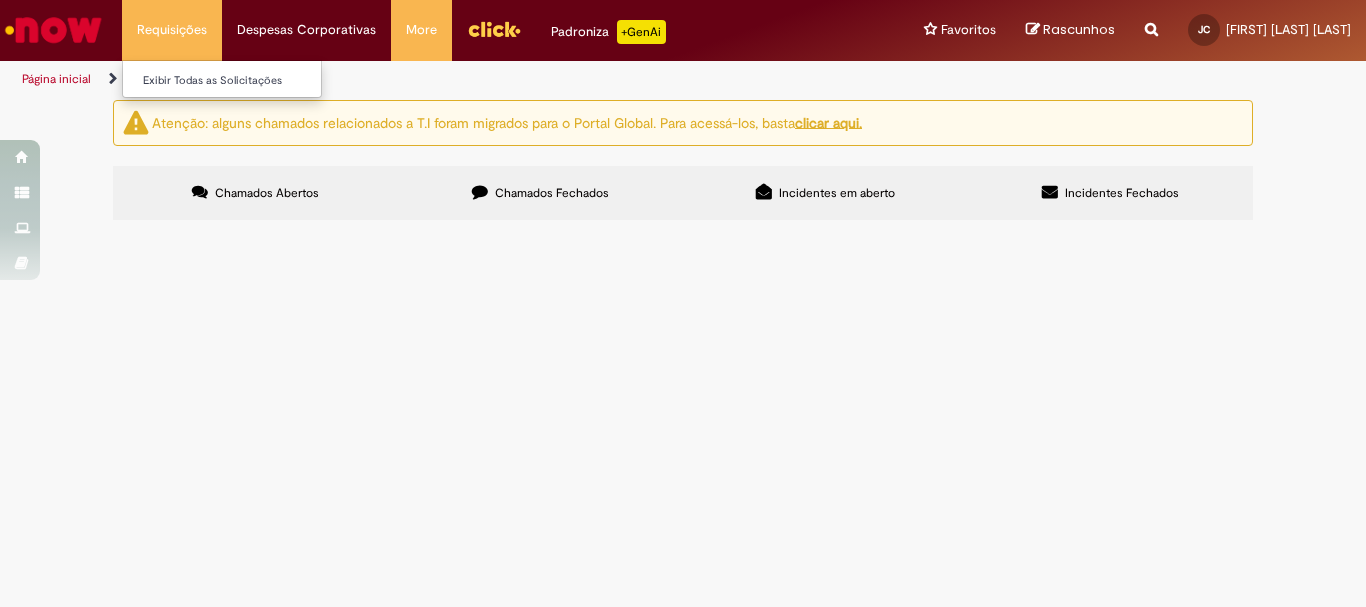 click on "Requisições
Exibir Todas as Solicitações" at bounding box center (172, 30) 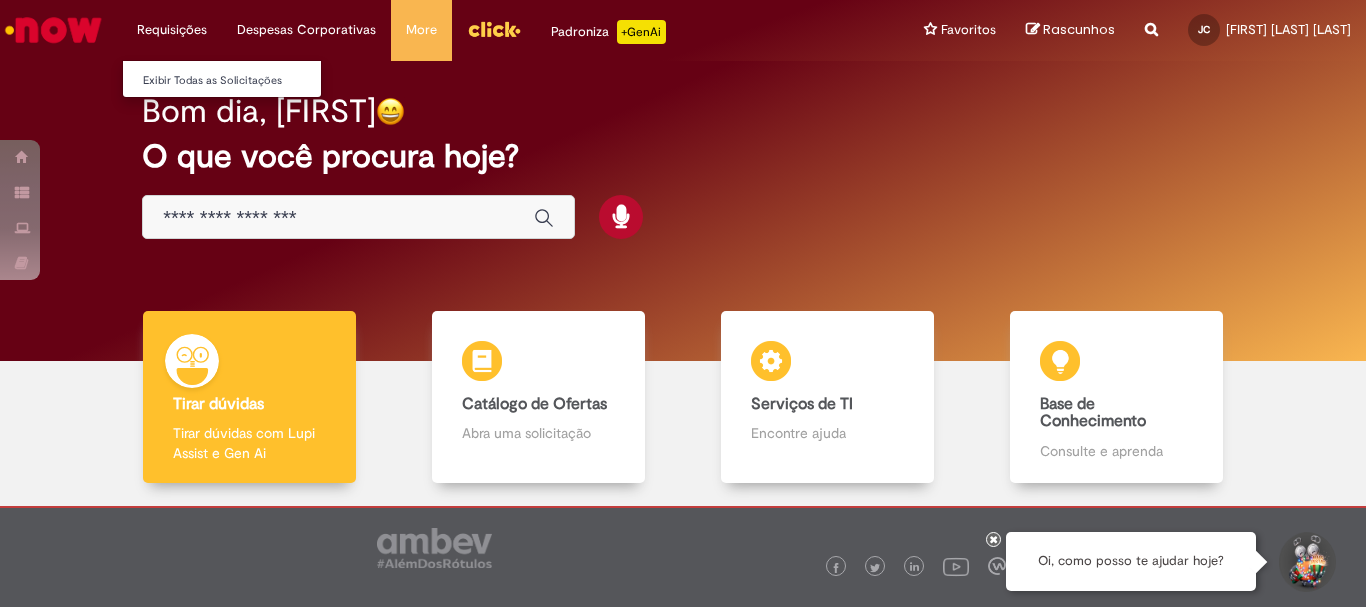 click on "Requisições
Exibir Todas as Solicitações" at bounding box center [172, 30] 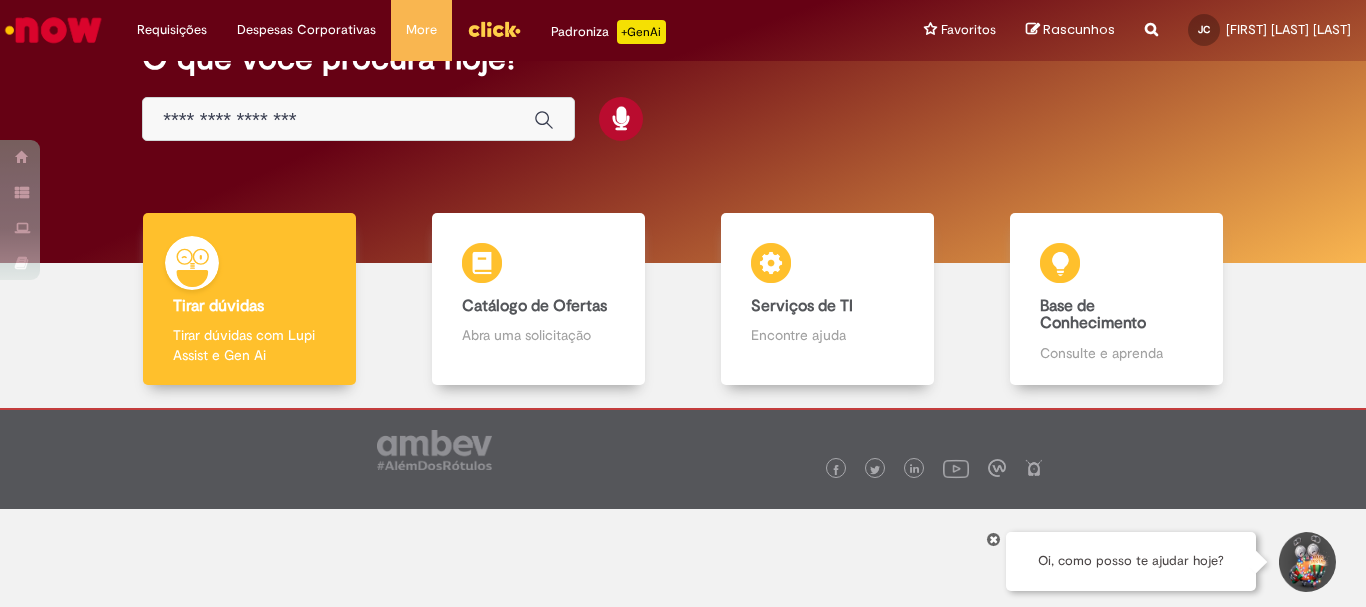 scroll, scrollTop: 0, scrollLeft: 0, axis: both 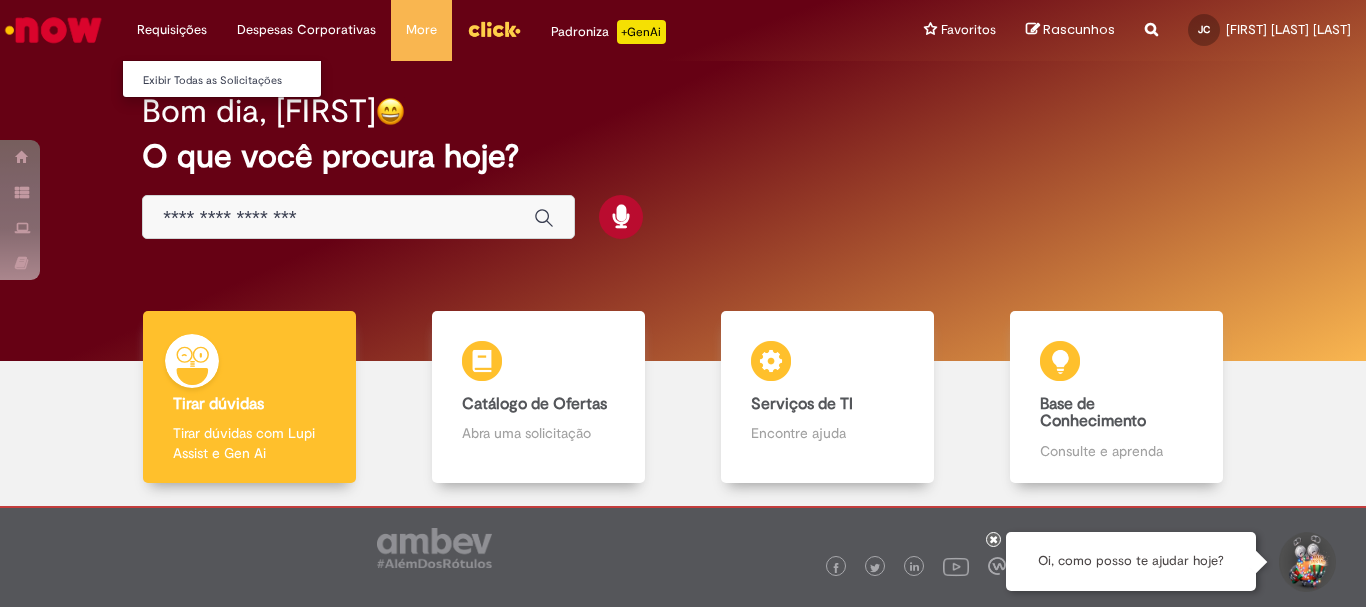 click on "Requisições
Exibir Todas as Solicitações" at bounding box center [172, 30] 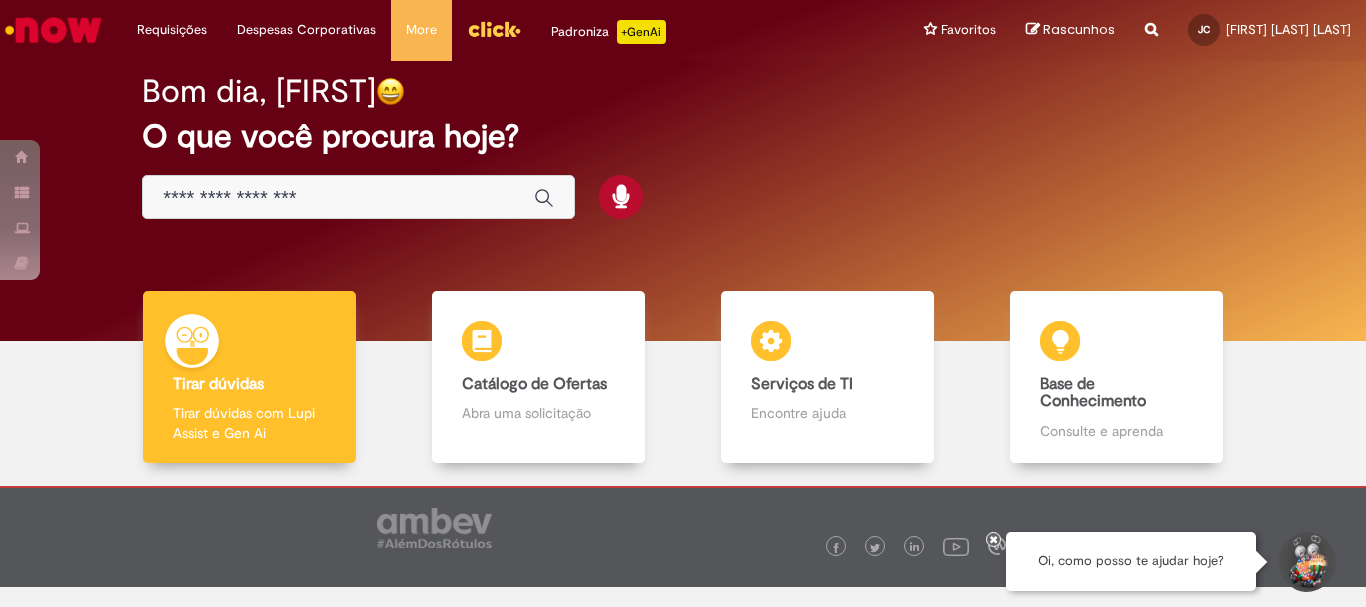 scroll, scrollTop: 44, scrollLeft: 0, axis: vertical 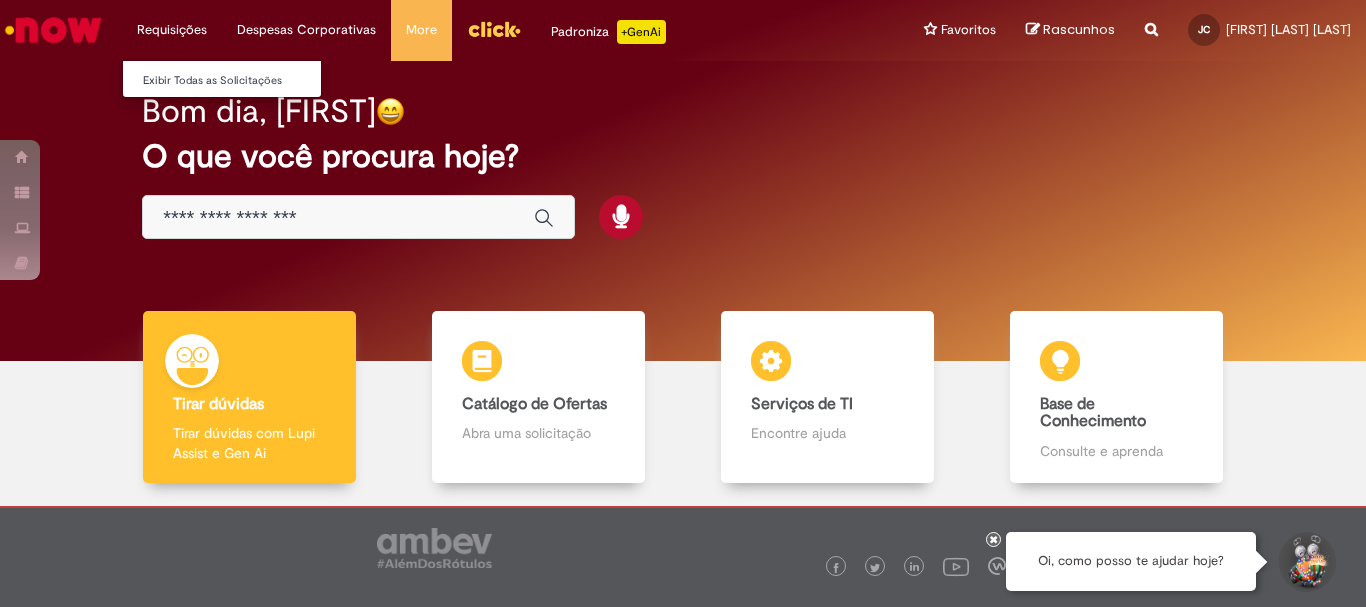 click on "Requisições
Exibir Todas as Solicitações" at bounding box center (172, 30) 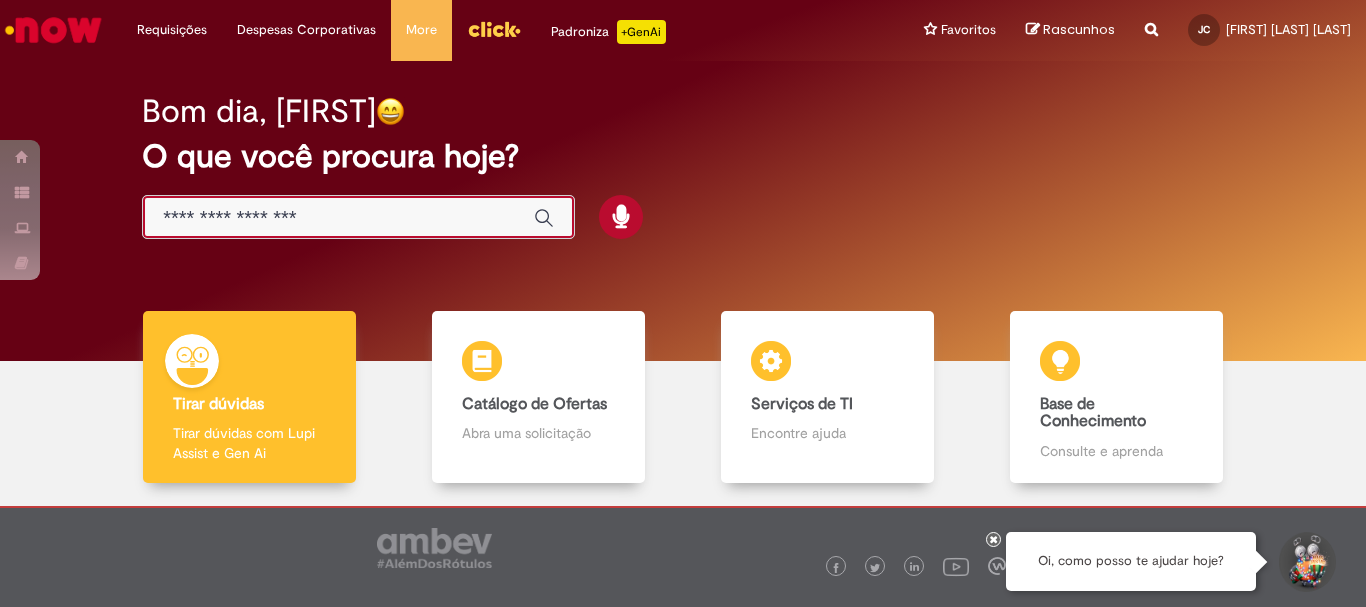 click at bounding box center (338, 218) 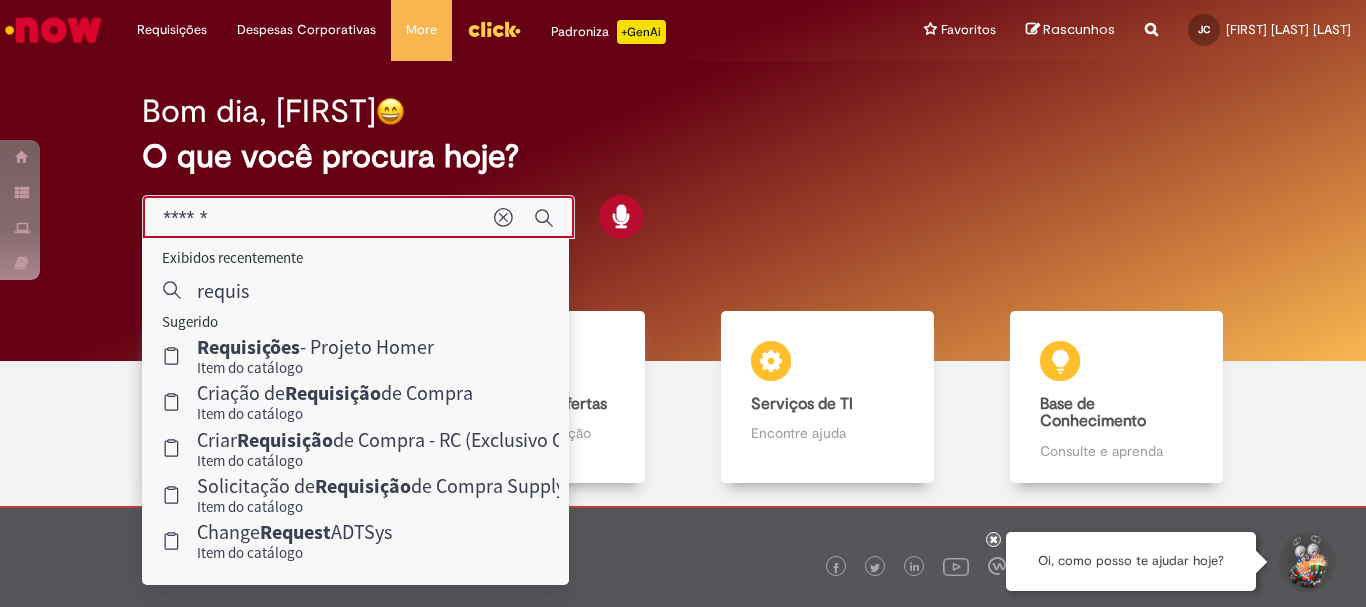 type on "*******" 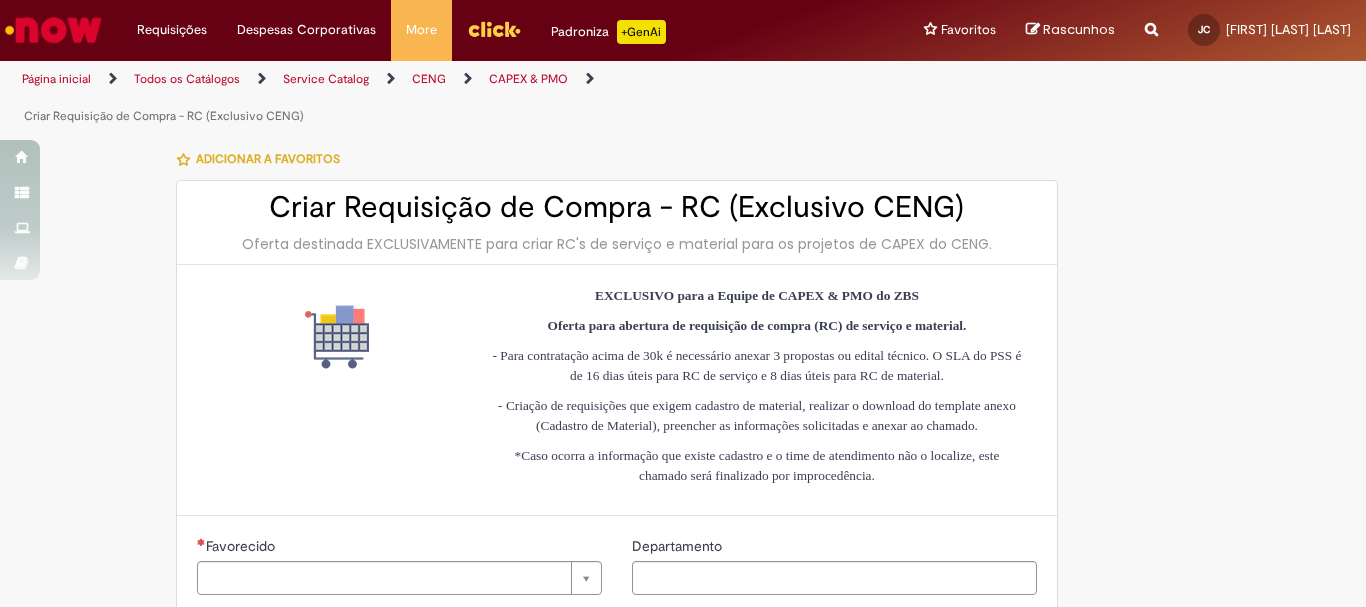 type on "********" 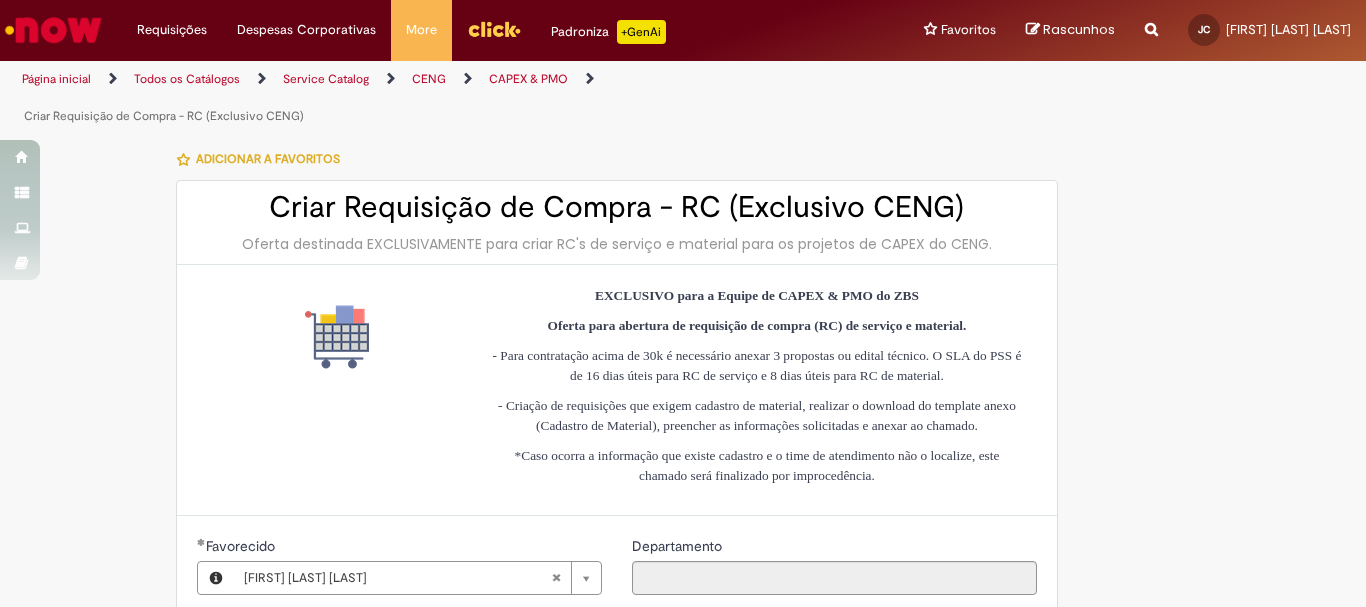 type on "**********" 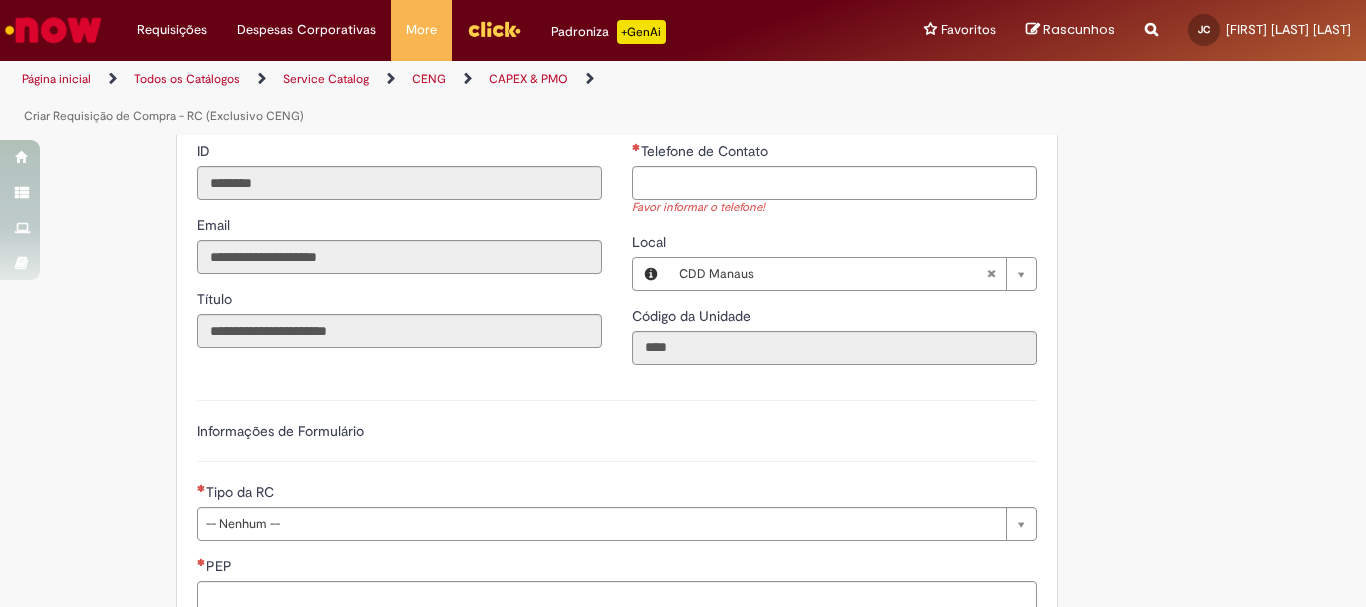 scroll, scrollTop: 569, scrollLeft: 0, axis: vertical 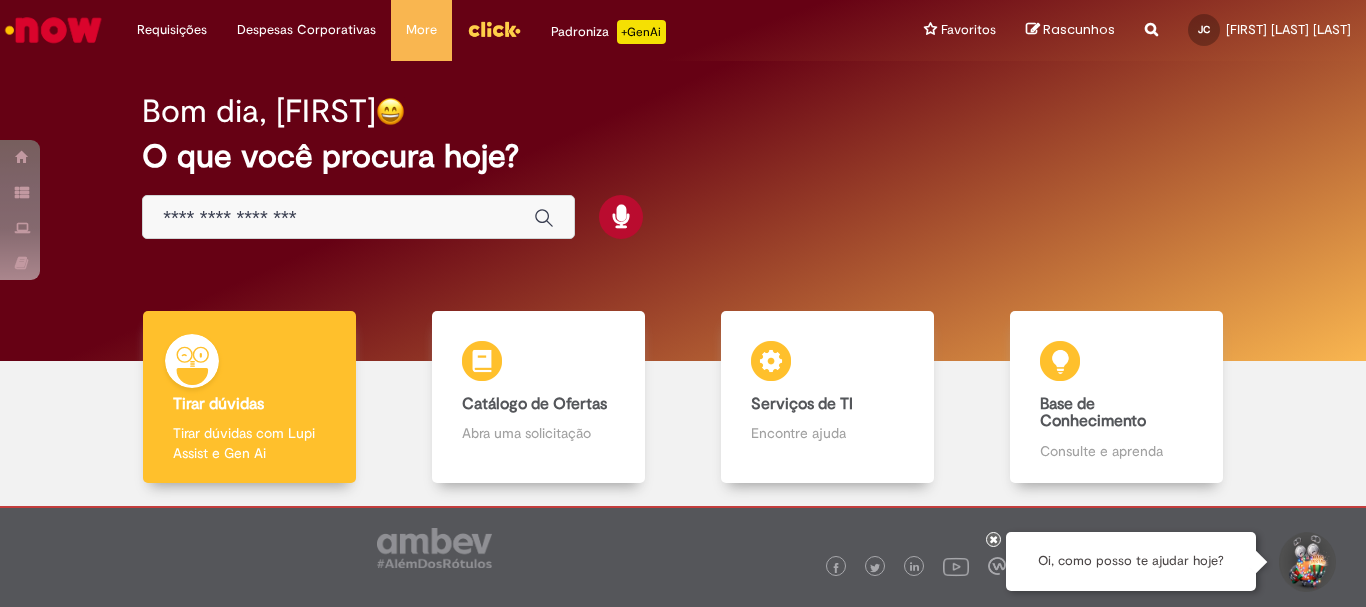 click at bounding box center (338, 218) 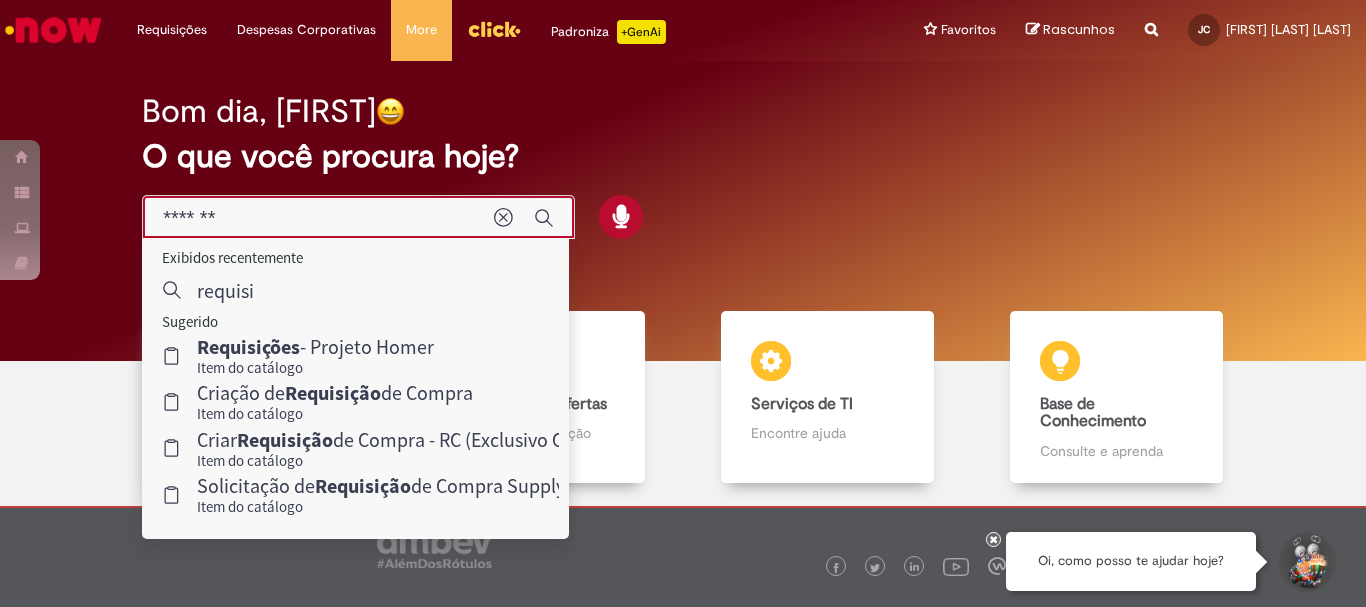 type on "********" 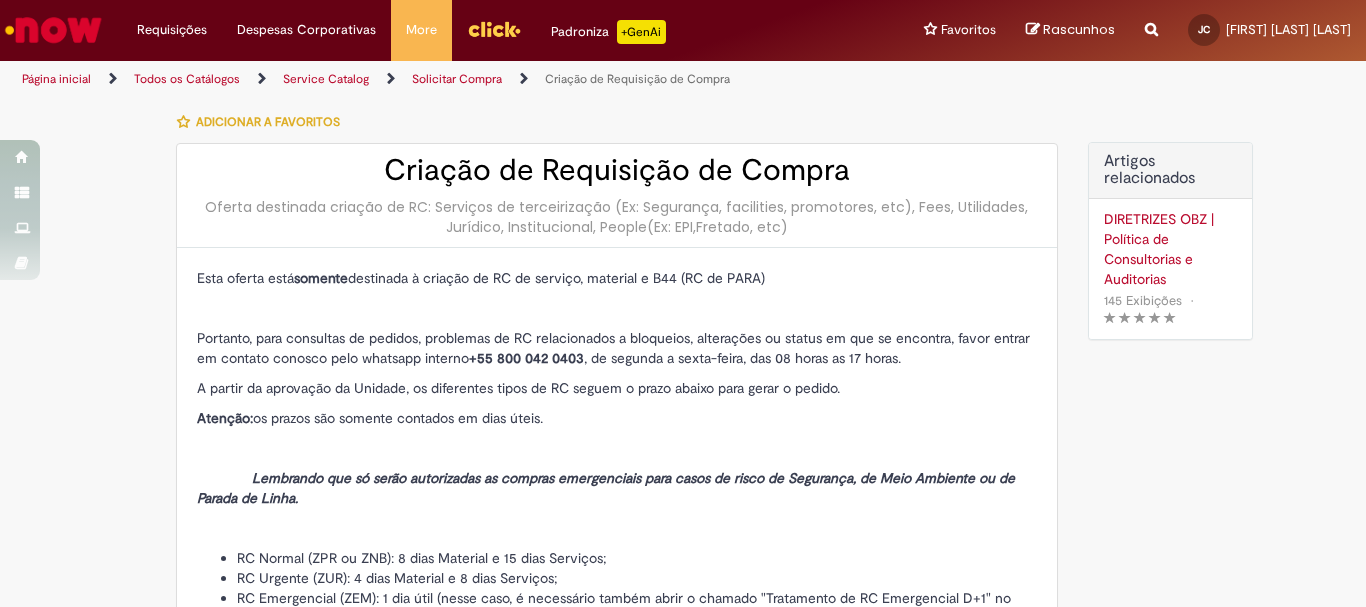 type on "********" 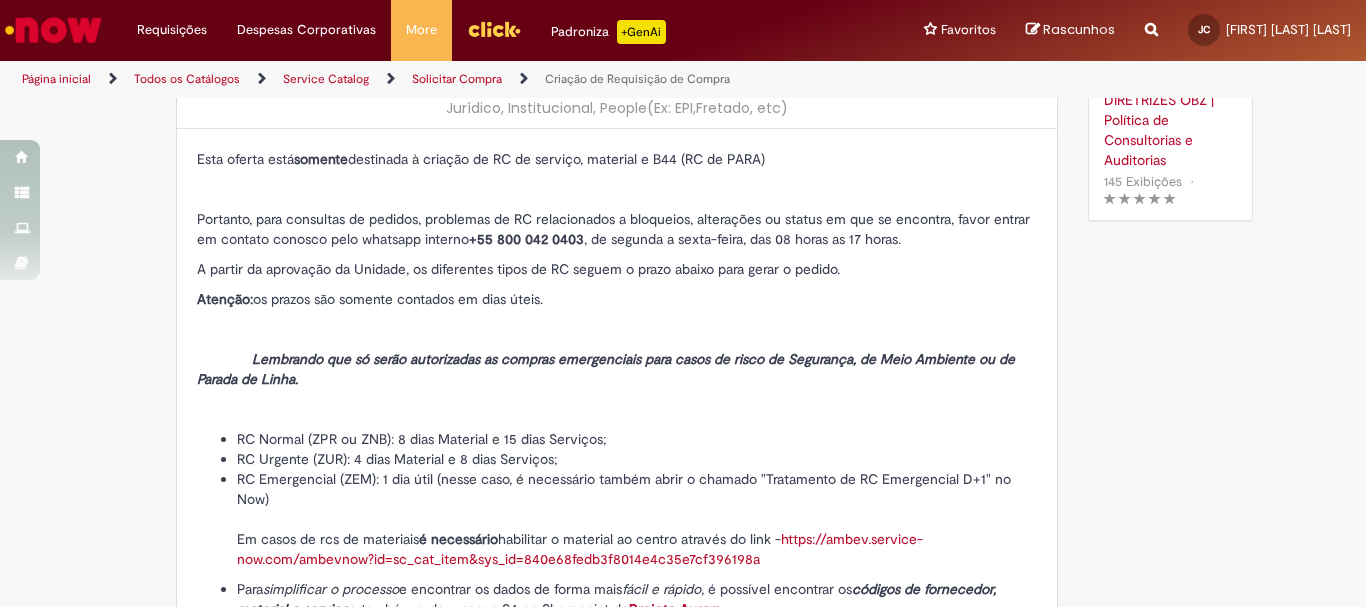 scroll, scrollTop: 0, scrollLeft: 0, axis: both 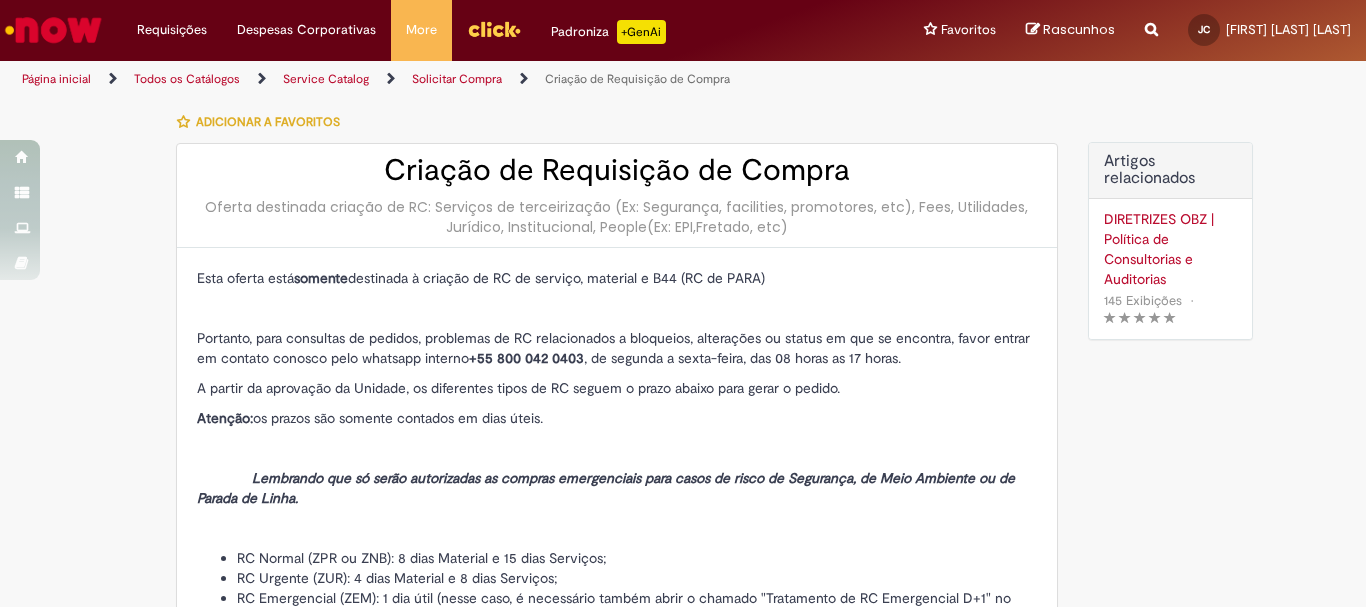 click on "Reportar problema
Artigos
Não encontrou base de conhecimento
Catálogo
Não foram encontradas ofertas
Comunidade
Nenhum resultado encontrado na comunidade" at bounding box center (1151, 30) 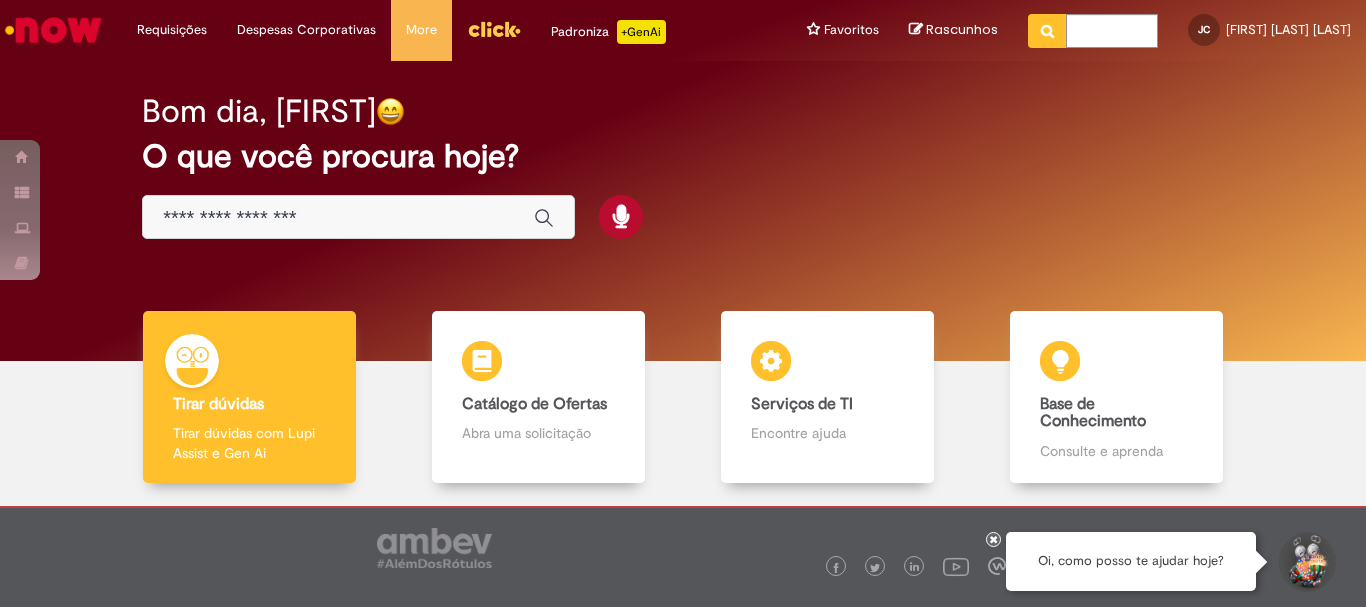 click at bounding box center [338, 218] 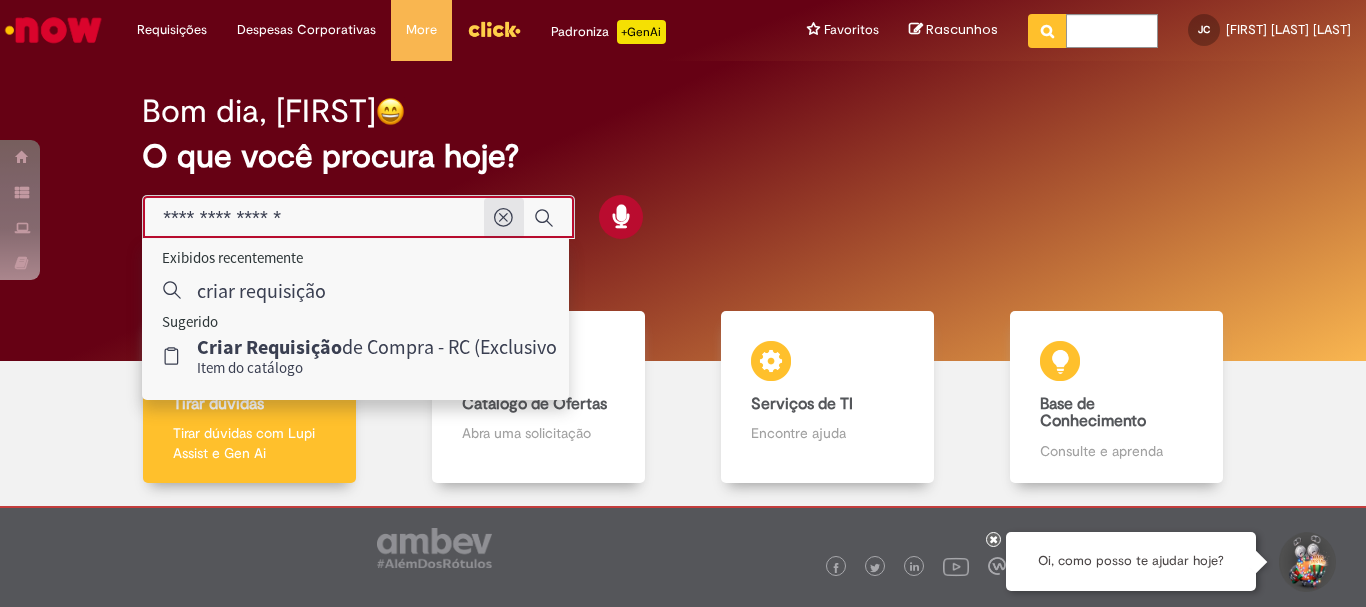 type on "**********" 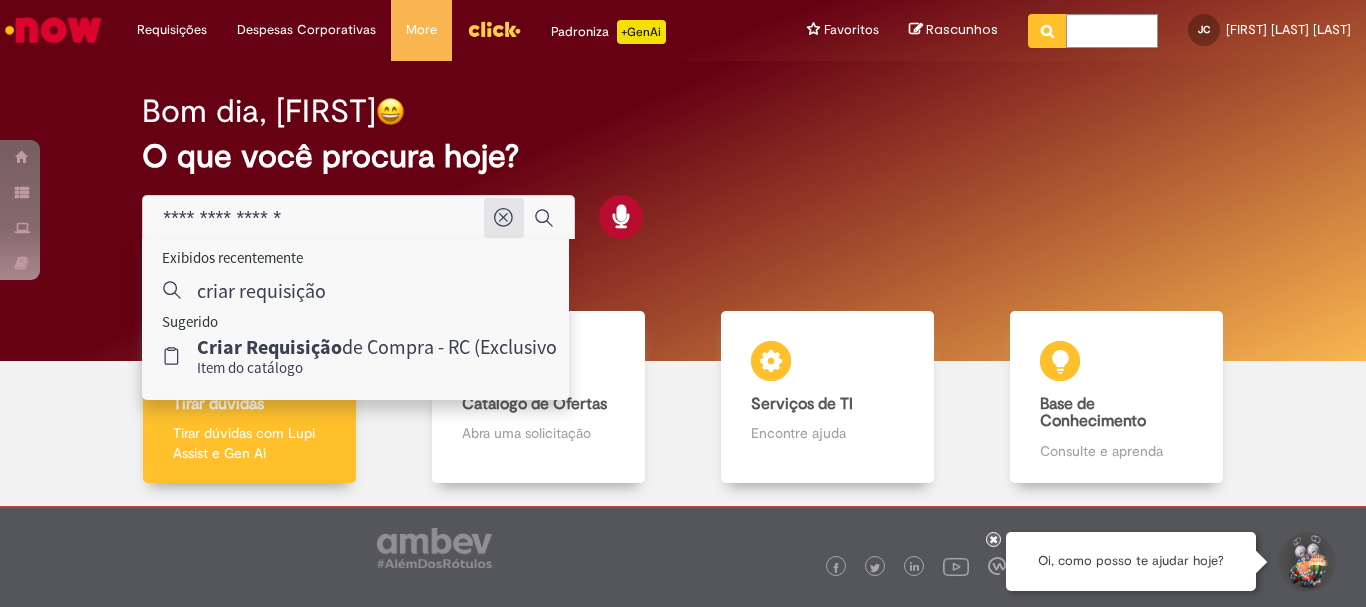 click 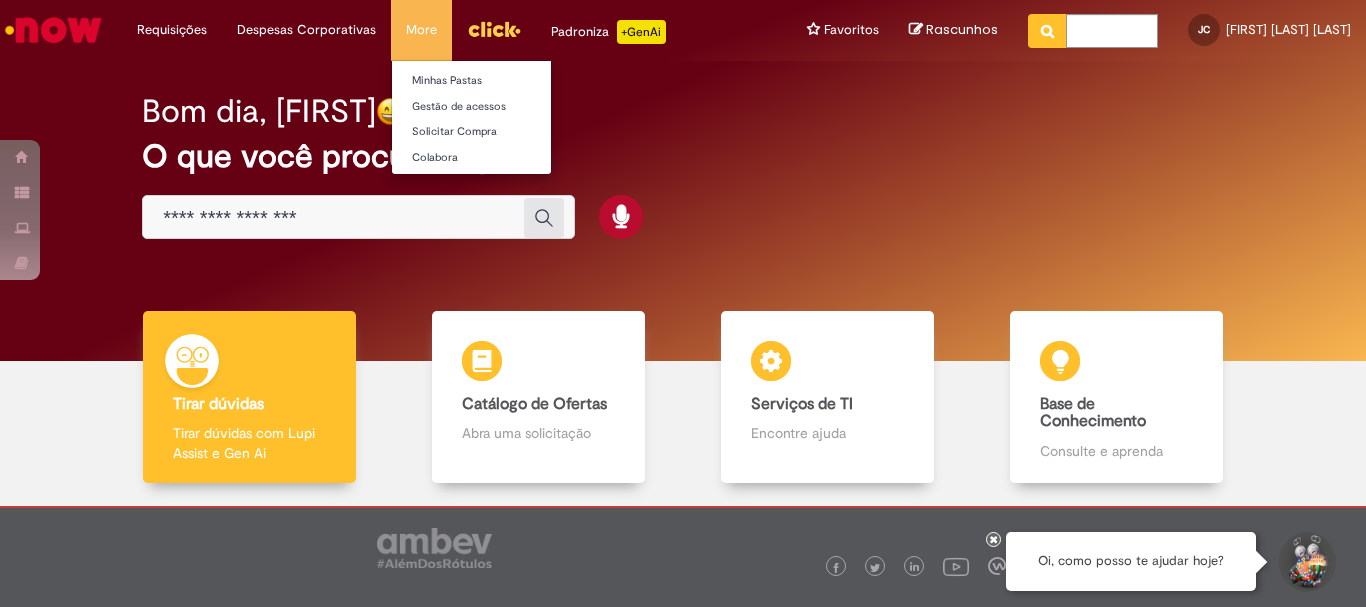 click on "More
Minhas Pastas
Gestão de acessos
Solicitar Compra
Colabora" at bounding box center [421, 30] 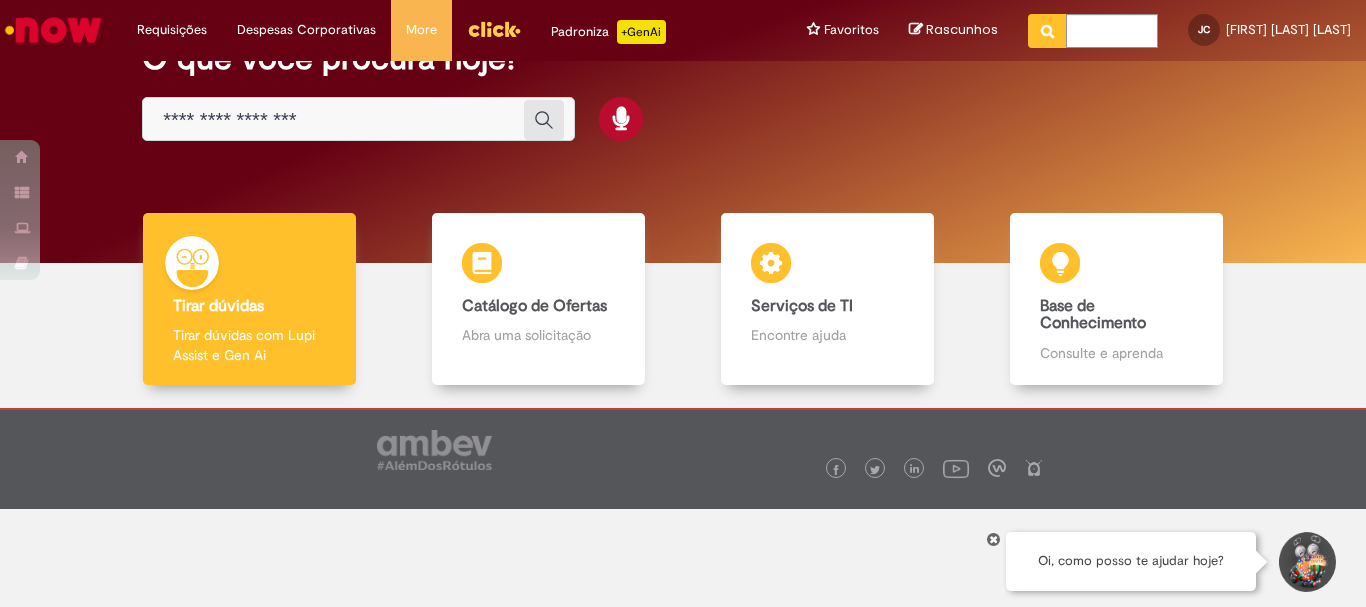scroll, scrollTop: 0, scrollLeft: 0, axis: both 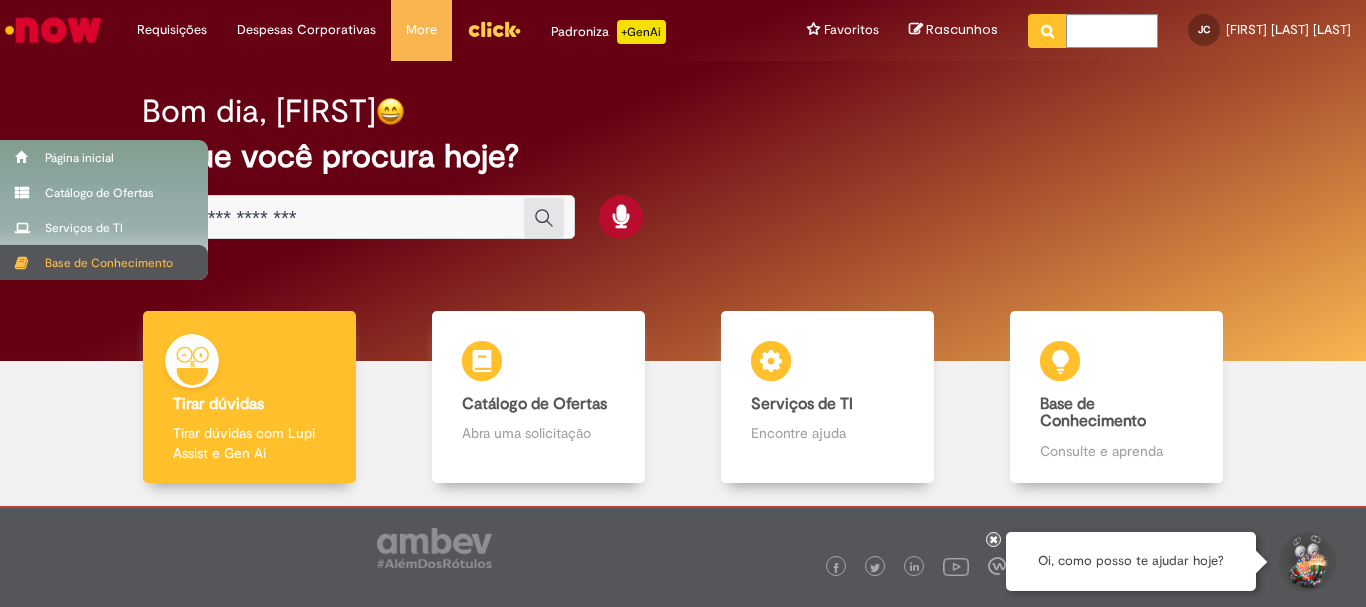 click on "Base de Conhecimento" at bounding box center (104, 262) 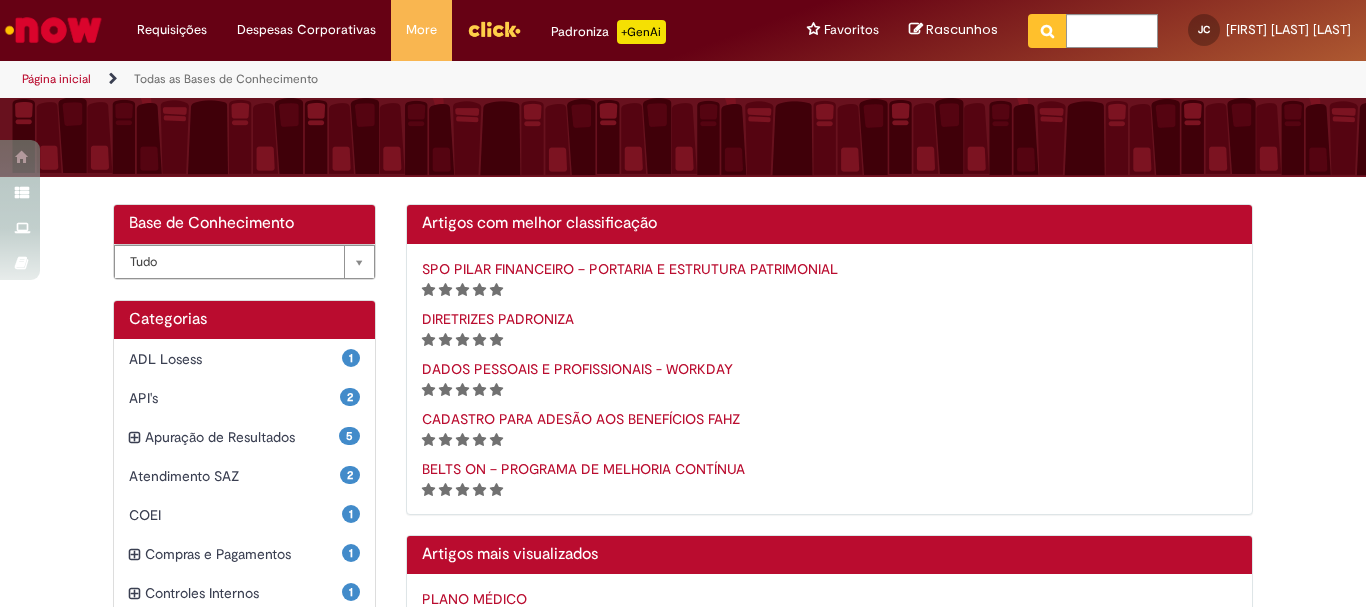 scroll, scrollTop: 0, scrollLeft: 0, axis: both 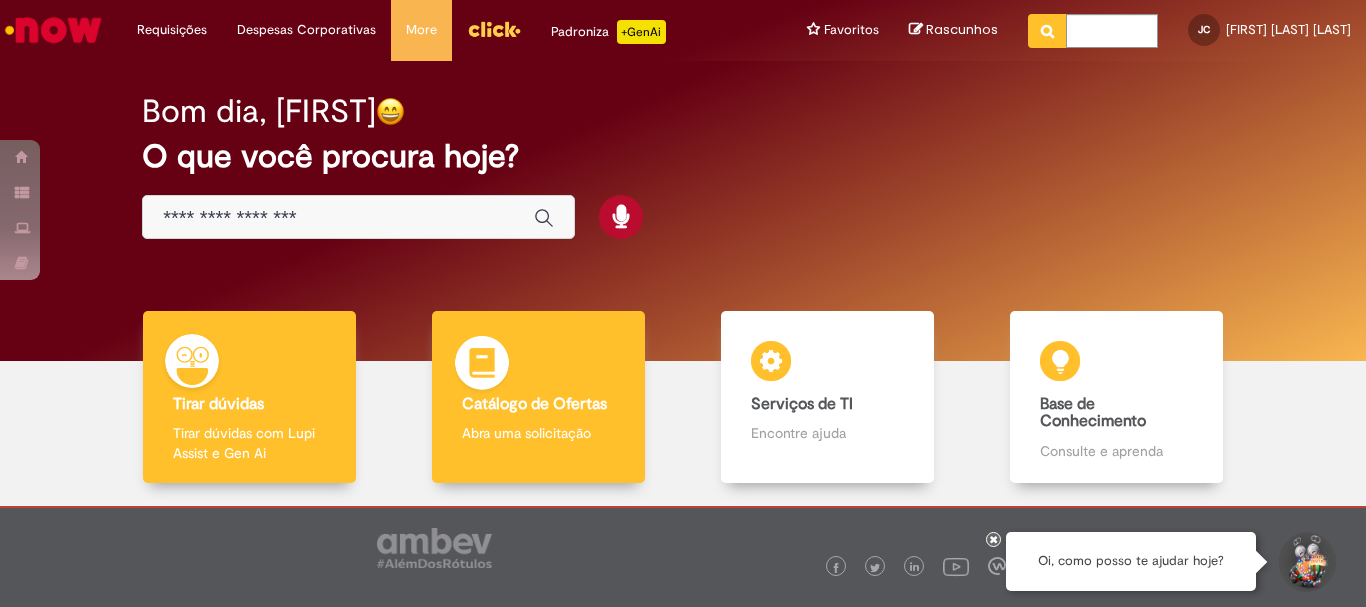 click on "Abra uma solicitação" at bounding box center (538, 433) 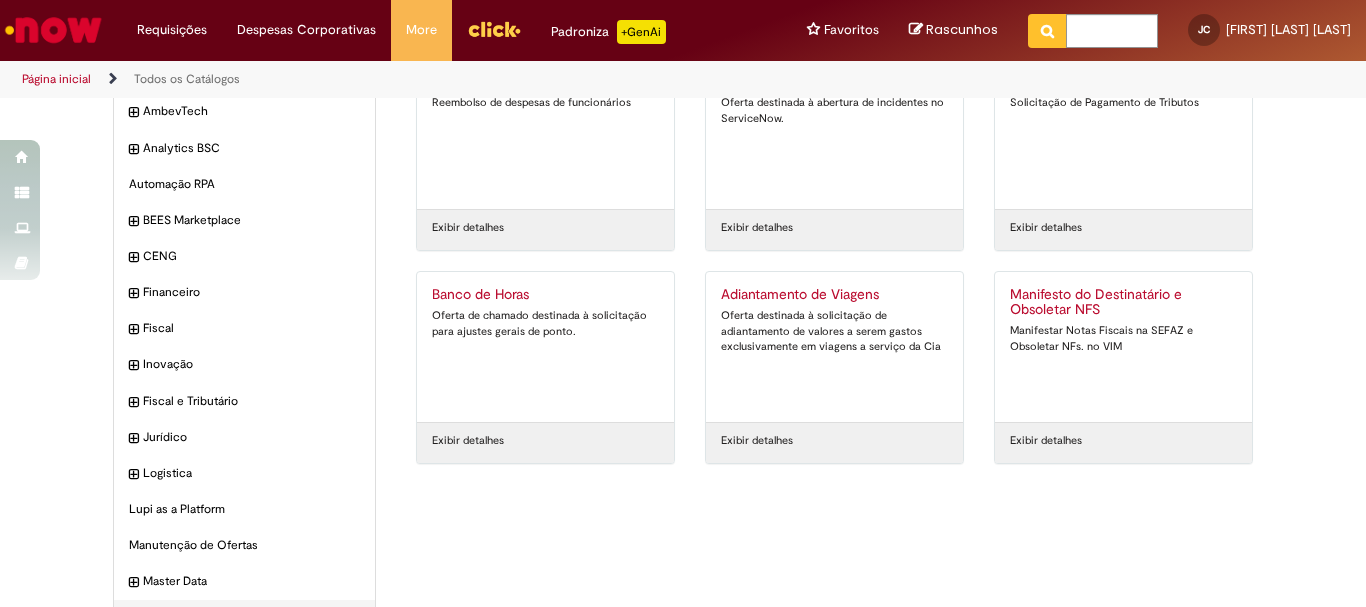 scroll, scrollTop: 0, scrollLeft: 0, axis: both 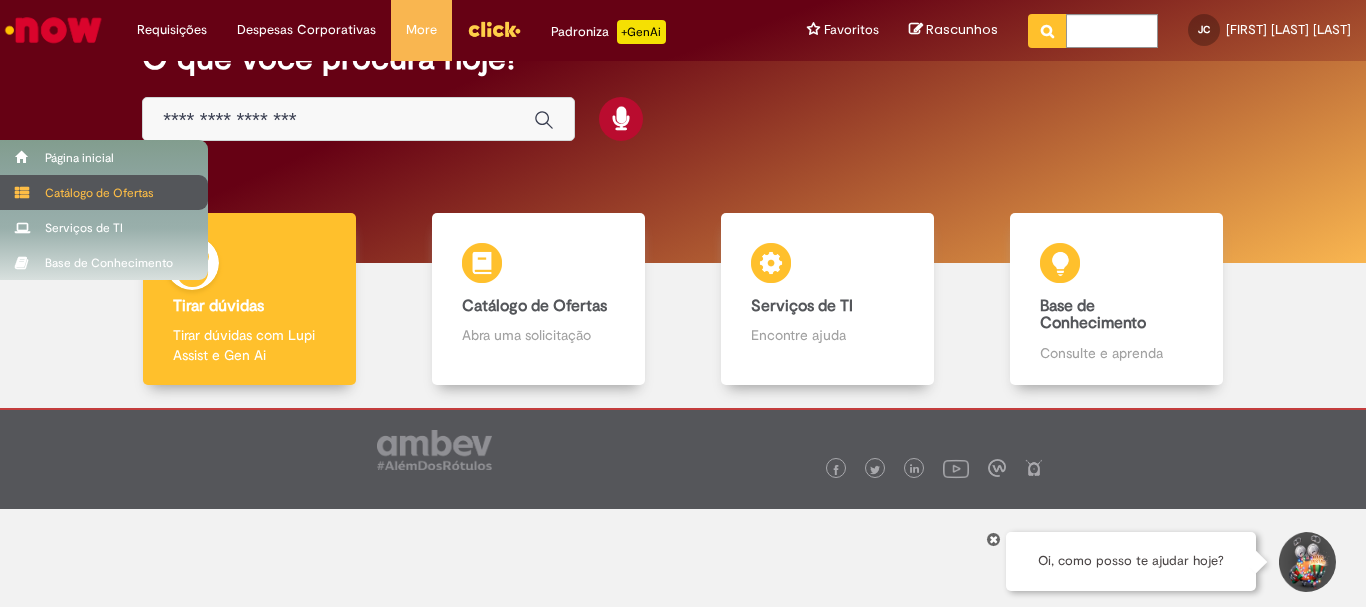 click on "Catálogo de Ofertas" at bounding box center (104, 192) 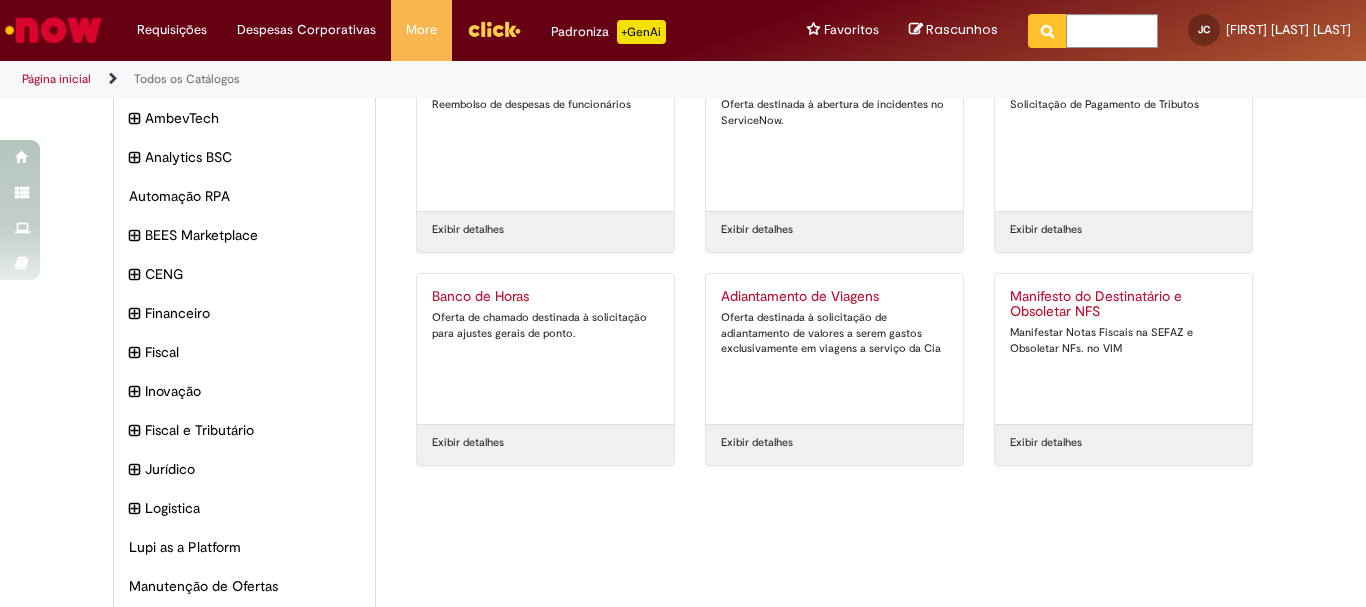 scroll, scrollTop: 0, scrollLeft: 0, axis: both 